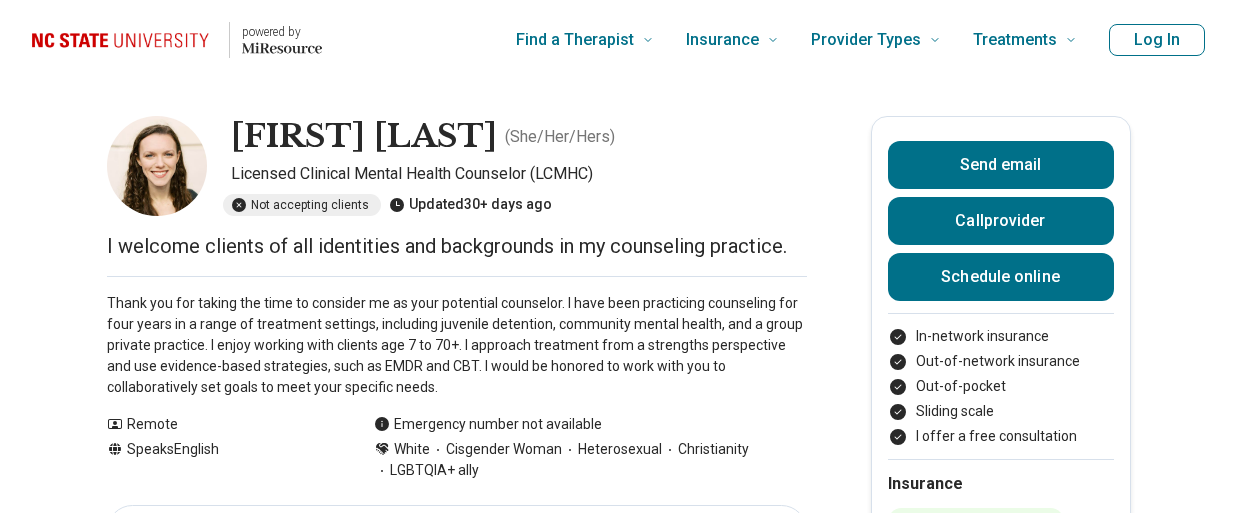 scroll, scrollTop: 0, scrollLeft: 0, axis: both 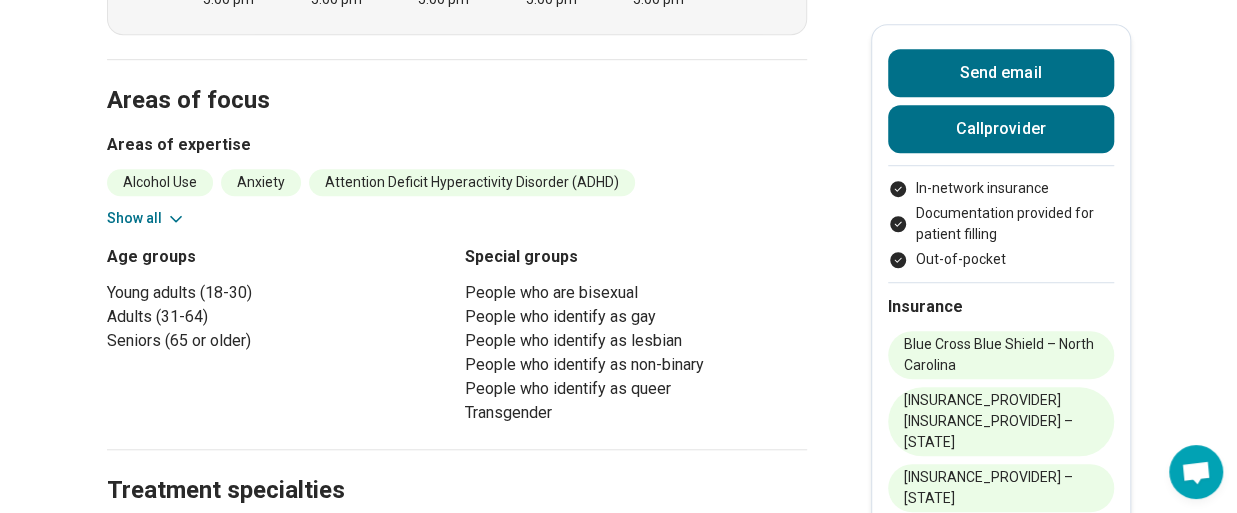 click on "Sara Koenig ( She/Her/Hers ) Other, Psychiatrist Accepting clients Updated  30+ days ago 10  years in practice I provide radically patient centered and trauma informed care for clients with psychiatric conditions and substance use disorders. (Waitlist ~2-3 months) Remote / In-person Speaks  English Emergency number not available White Cisgender Woman LGBTQIA+ ally Send email Call  provider In-network insurance Documentation provided for patient filling Out-of-pocket Insurance Blue Cross Blue Shield – North Carolina Blue Home BCBS of UNC – North Carolina Medicare – North Carolina Schedule Areas of focus Treatments Location Remote Payment Credentials Other Practice hours  (EDT) Sun closed Mon 9:00 am  –   5:00 pm Tue 9:00 am  –   5:00 pm Wed 9:00 am  –   5:00 pm Thu 9:00 am  –   5:00 pm Fri 9:00 am  –   5:00 pm Sat closed Areas of focus Areas of expertise Alcohol Use Anxiety Attention Deficit Hyperactivity Disorder (ADHD) Bipolar Disorder Borderline Personality Burnout Depression Drug Use Panic" at bounding box center [618, 990] 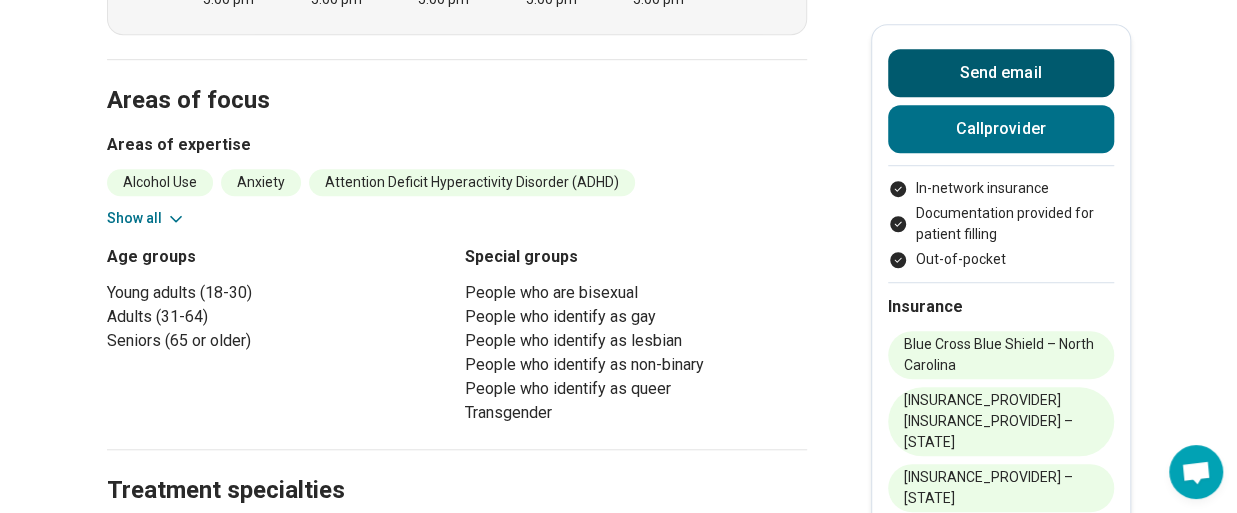 click on "Send email" at bounding box center [1001, 73] 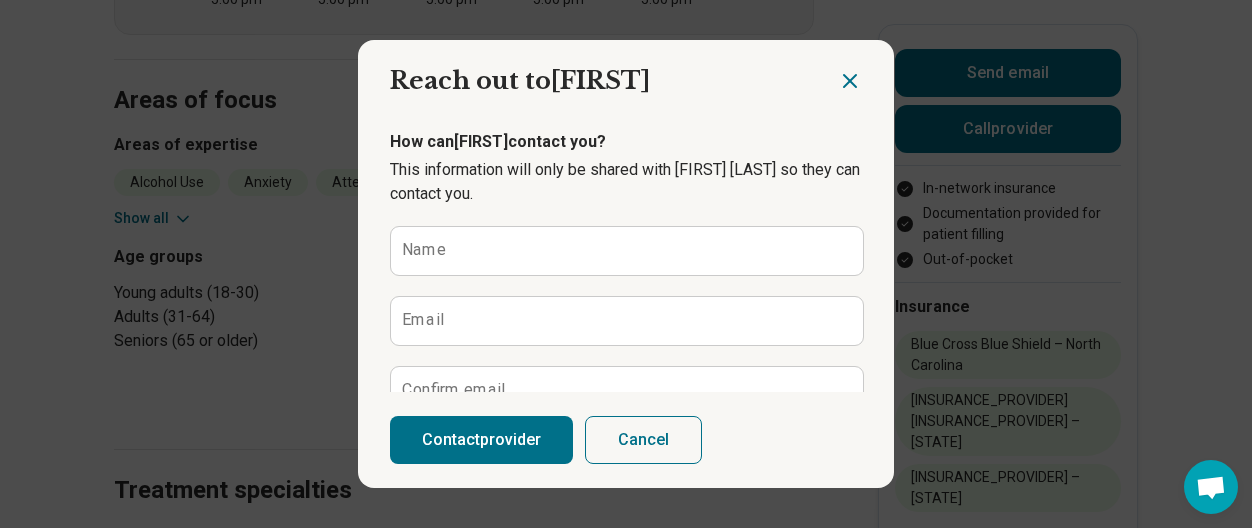 click 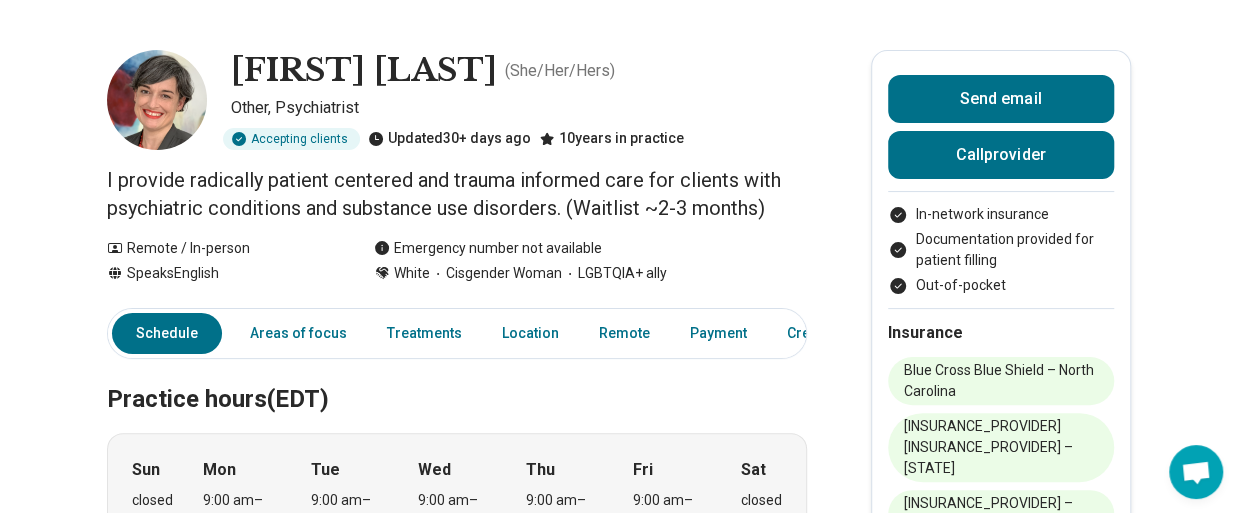 scroll, scrollTop: 0, scrollLeft: 0, axis: both 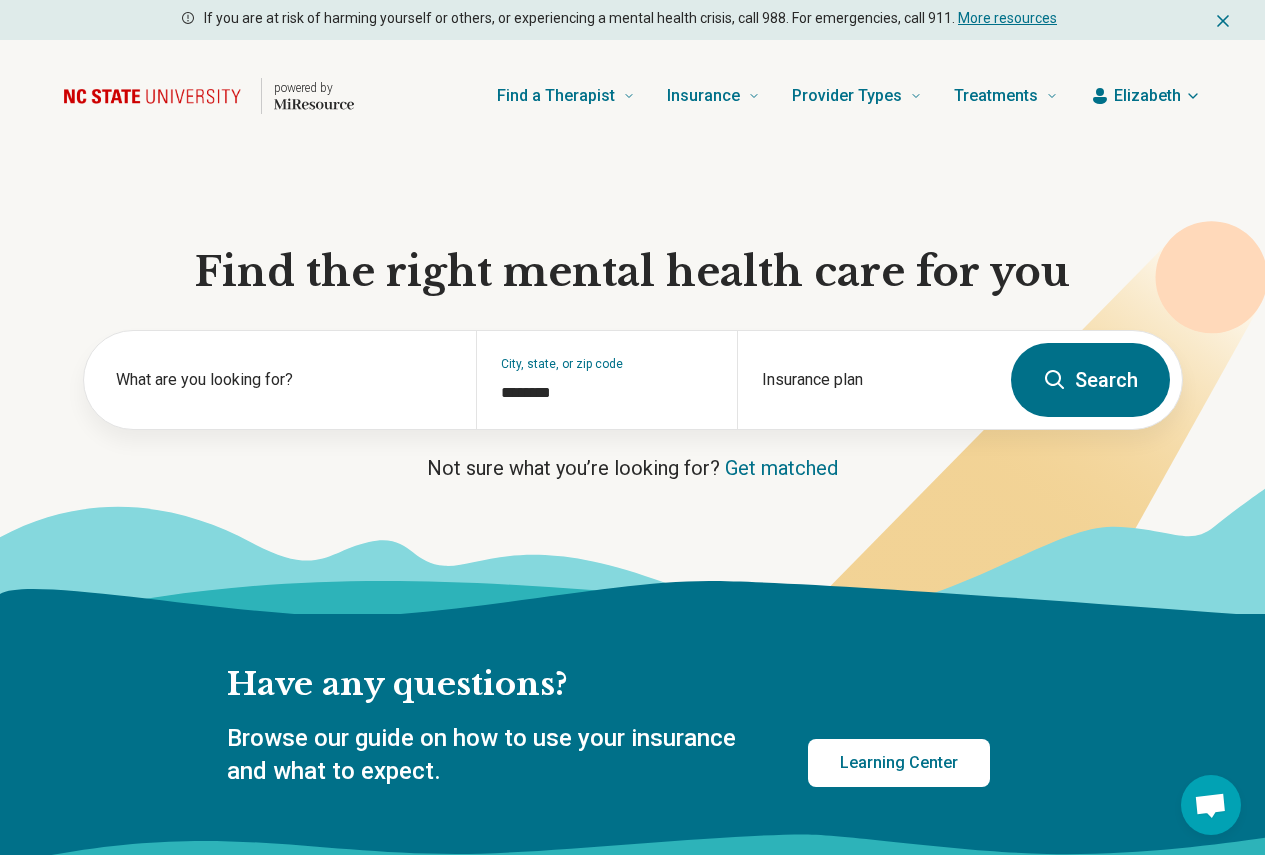 click on "Elizabeth" at bounding box center (1147, 96) 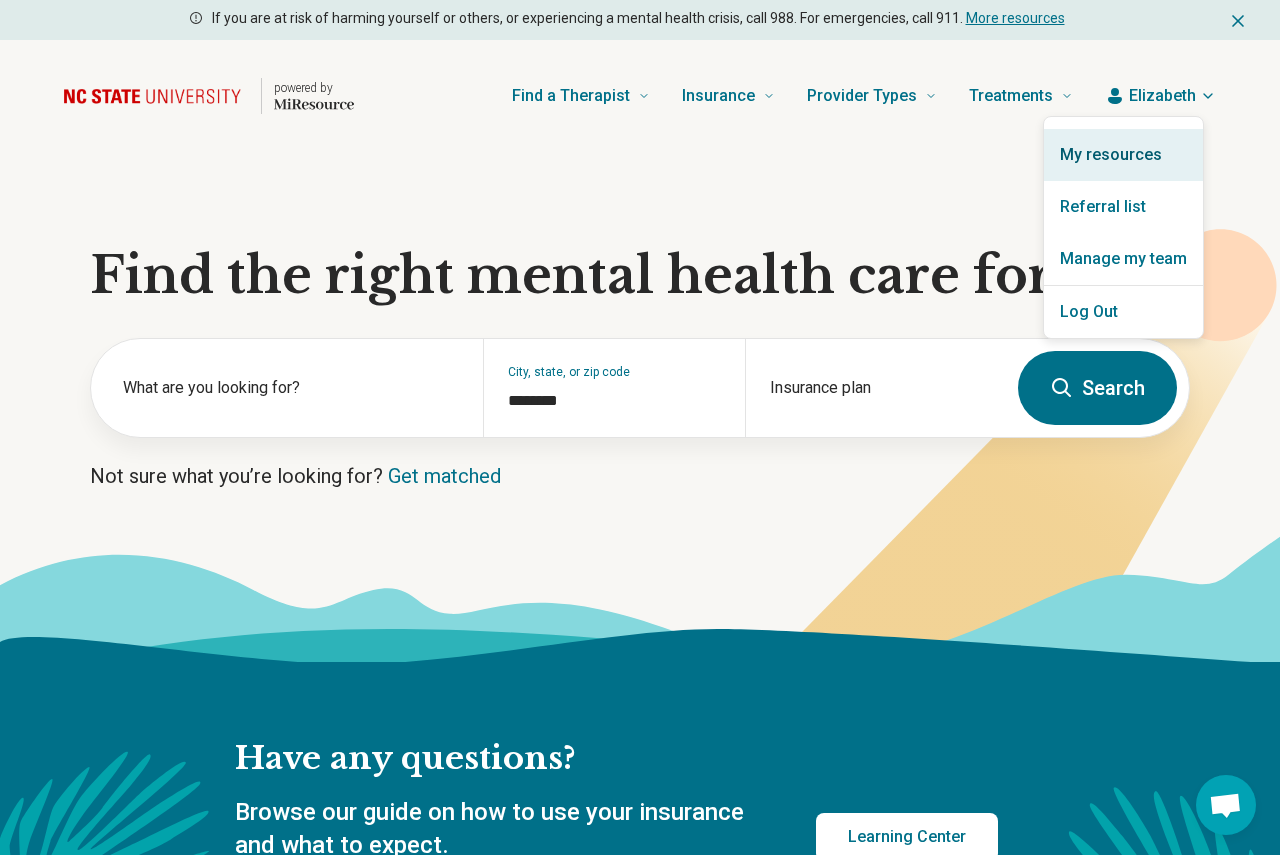 click on "My resources" at bounding box center [1123, 155] 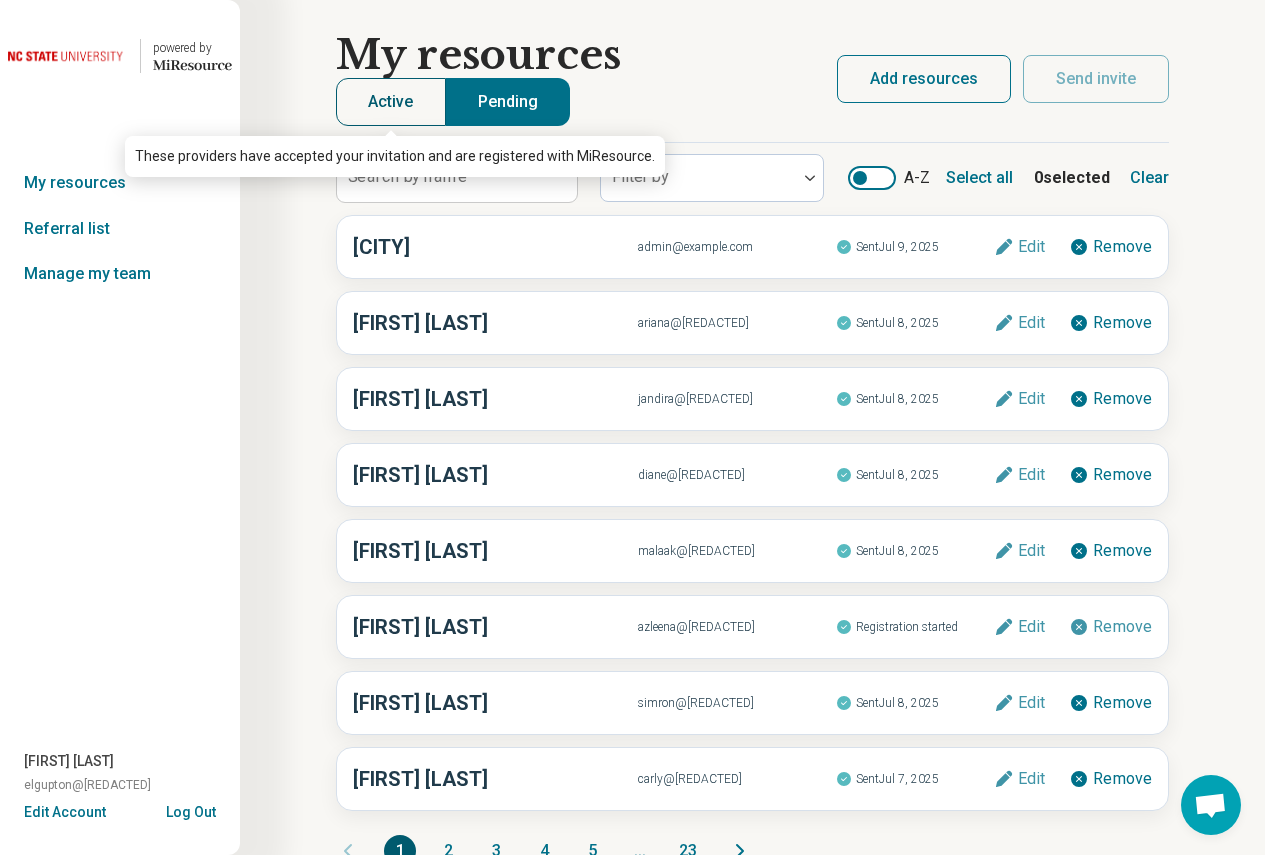 click on "Active" at bounding box center (391, 102) 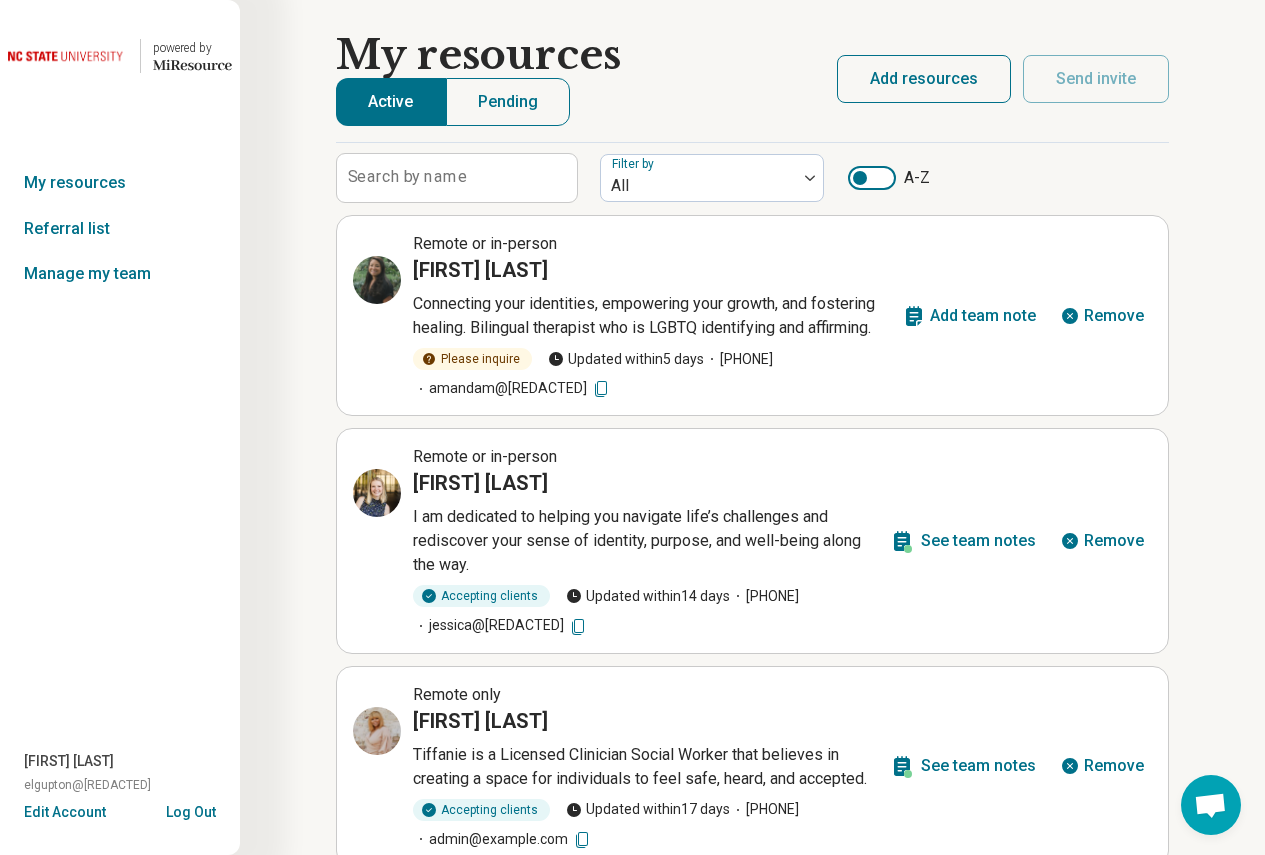 click at bounding box center (872, 178) 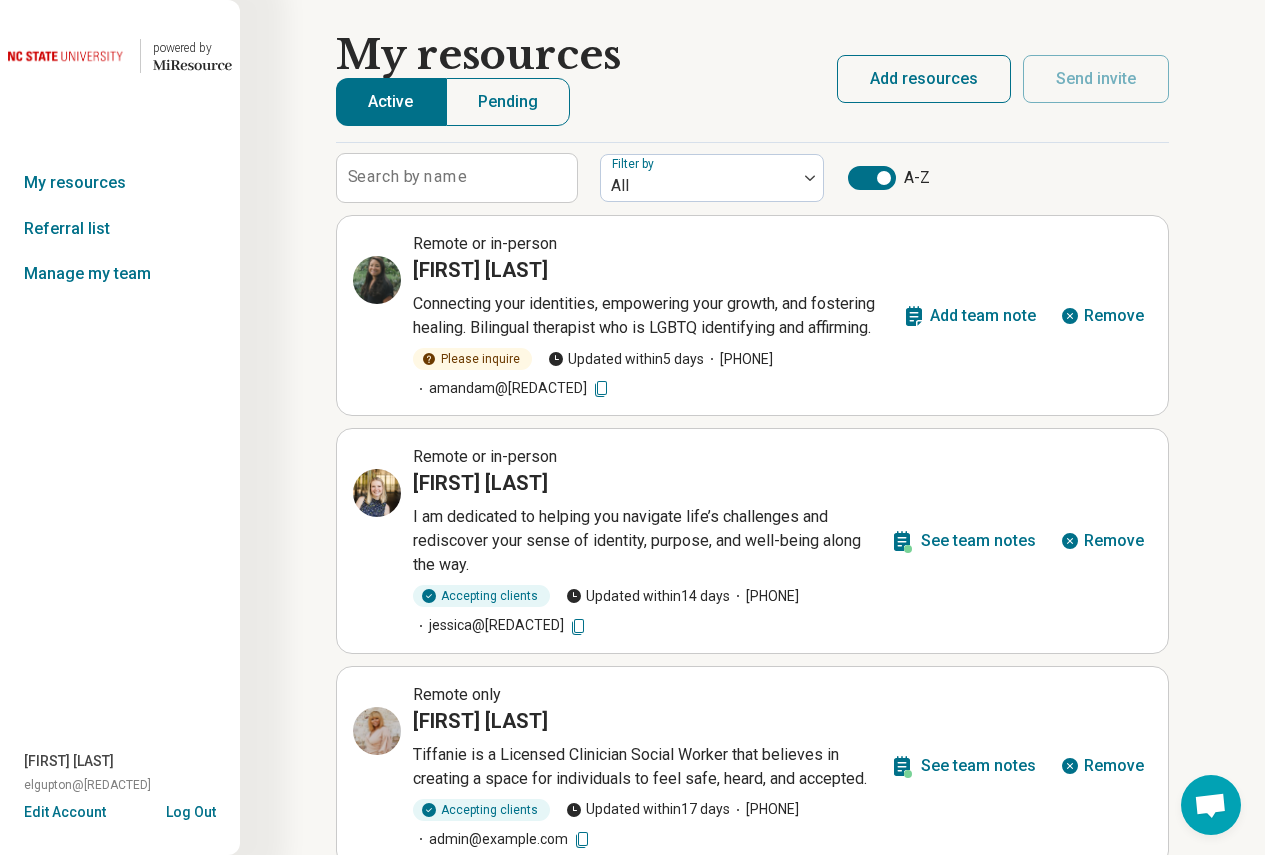 scroll, scrollTop: 10, scrollLeft: 0, axis: vertical 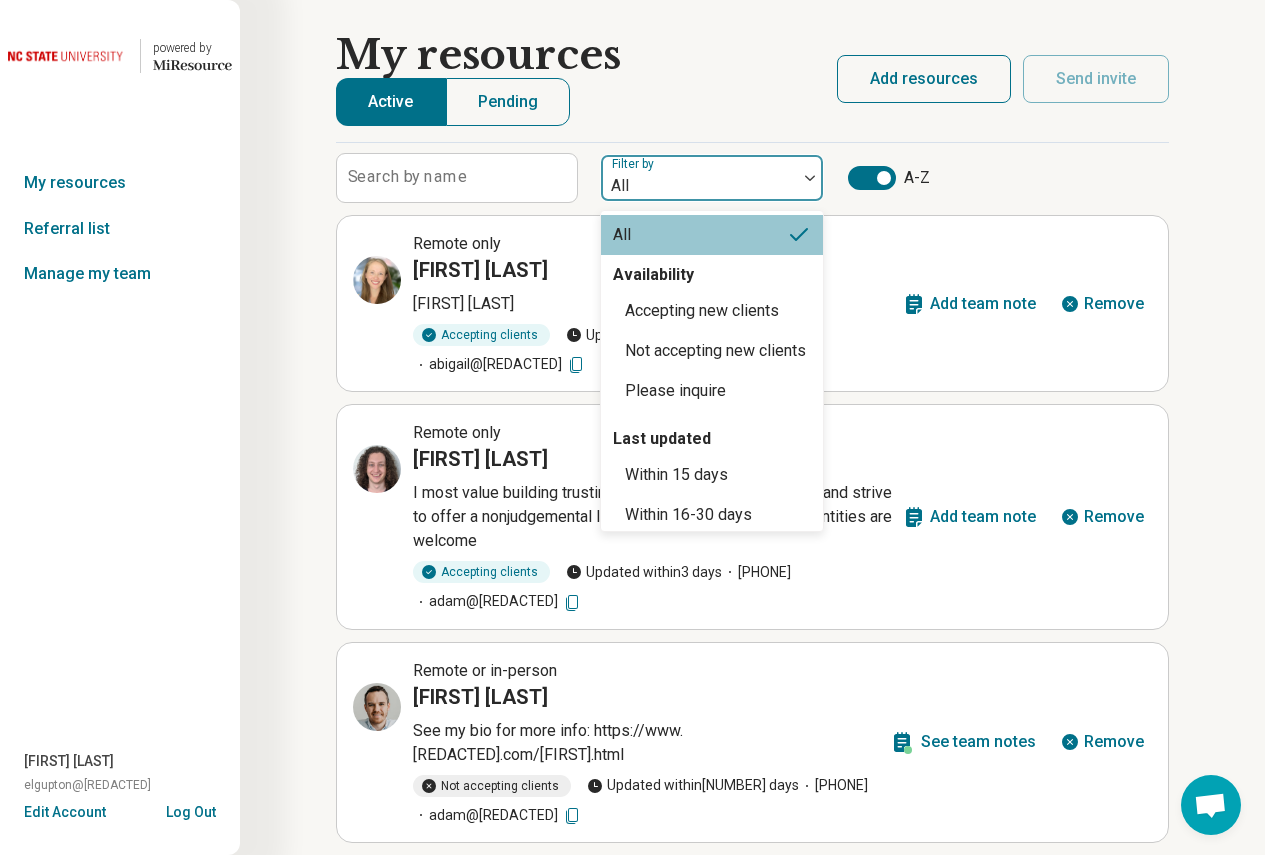 click at bounding box center (699, 186) 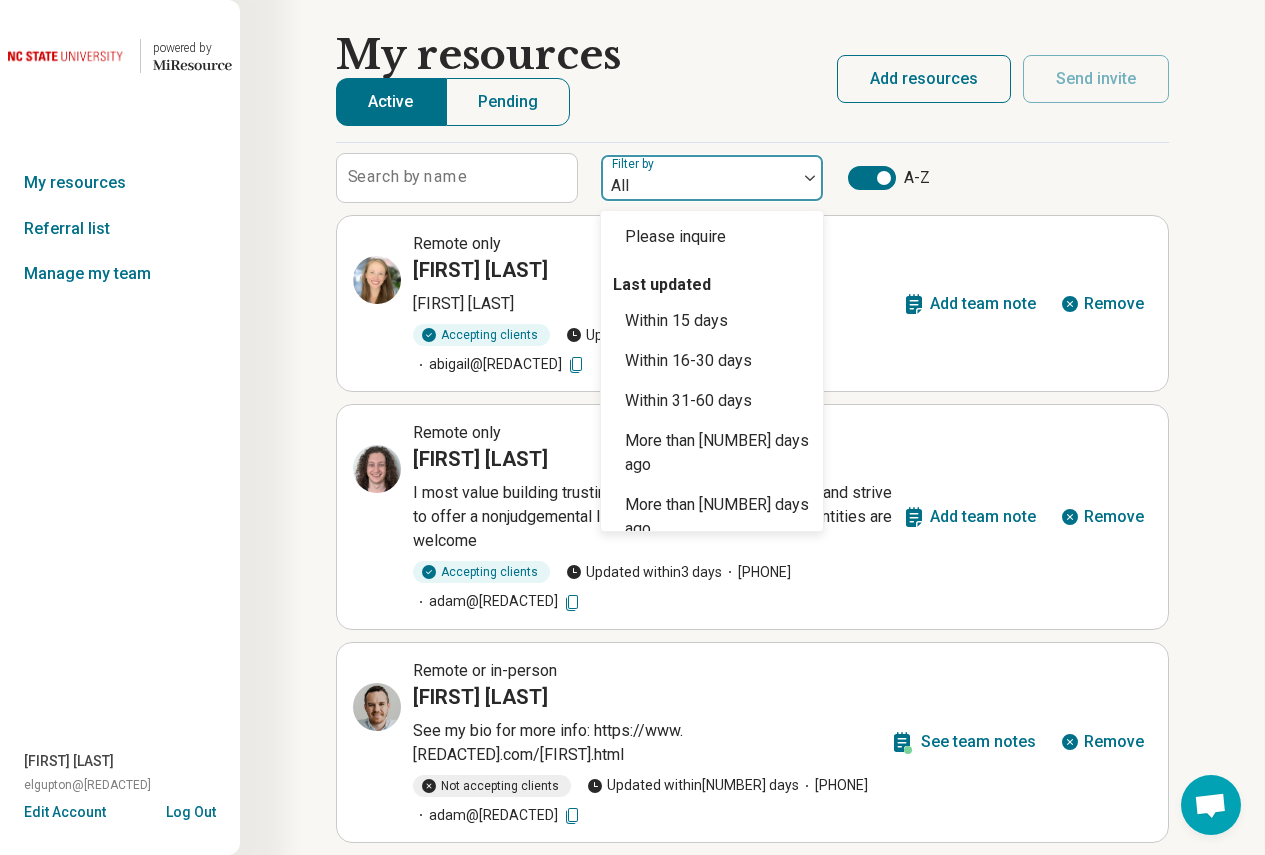 scroll, scrollTop: 160, scrollLeft: 0, axis: vertical 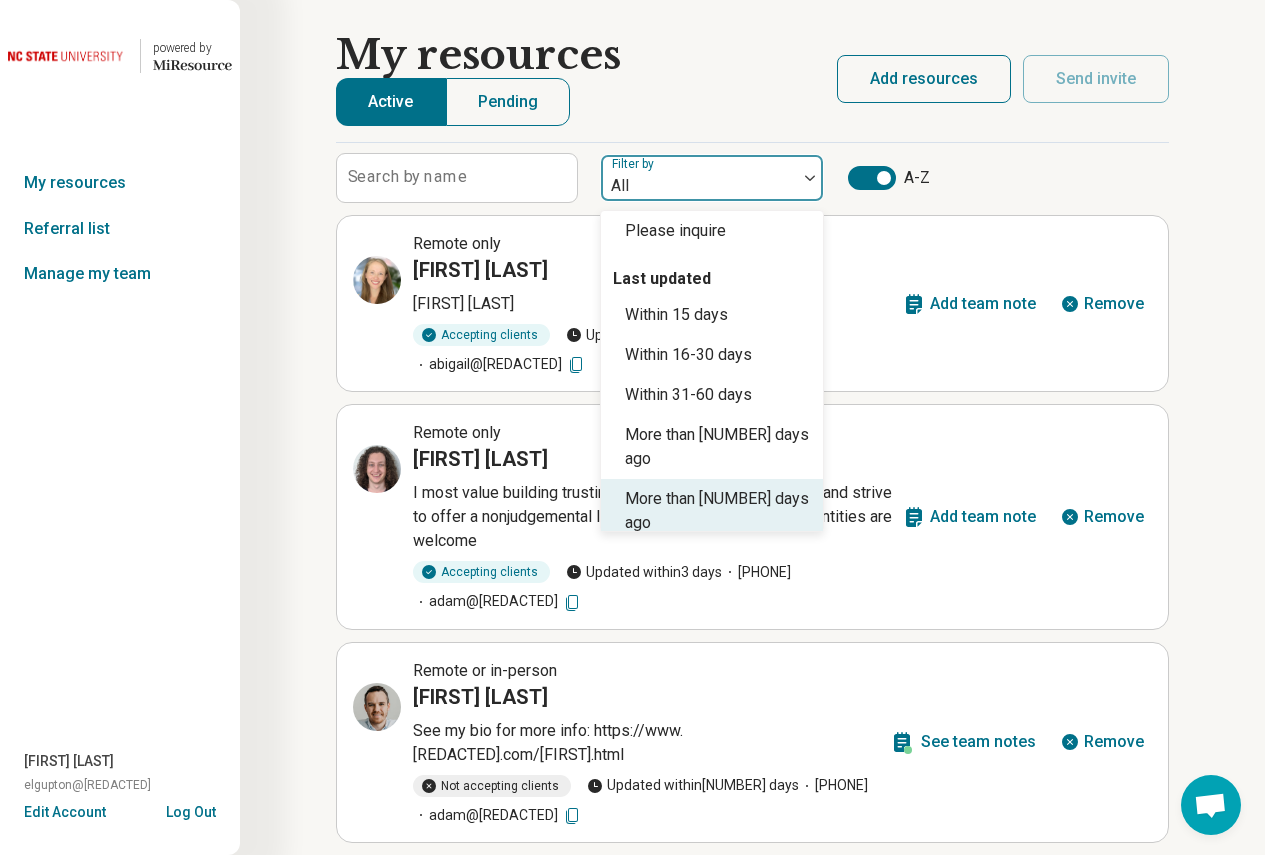 click on "More than [NUMBER] days ago" at bounding box center (718, 511) 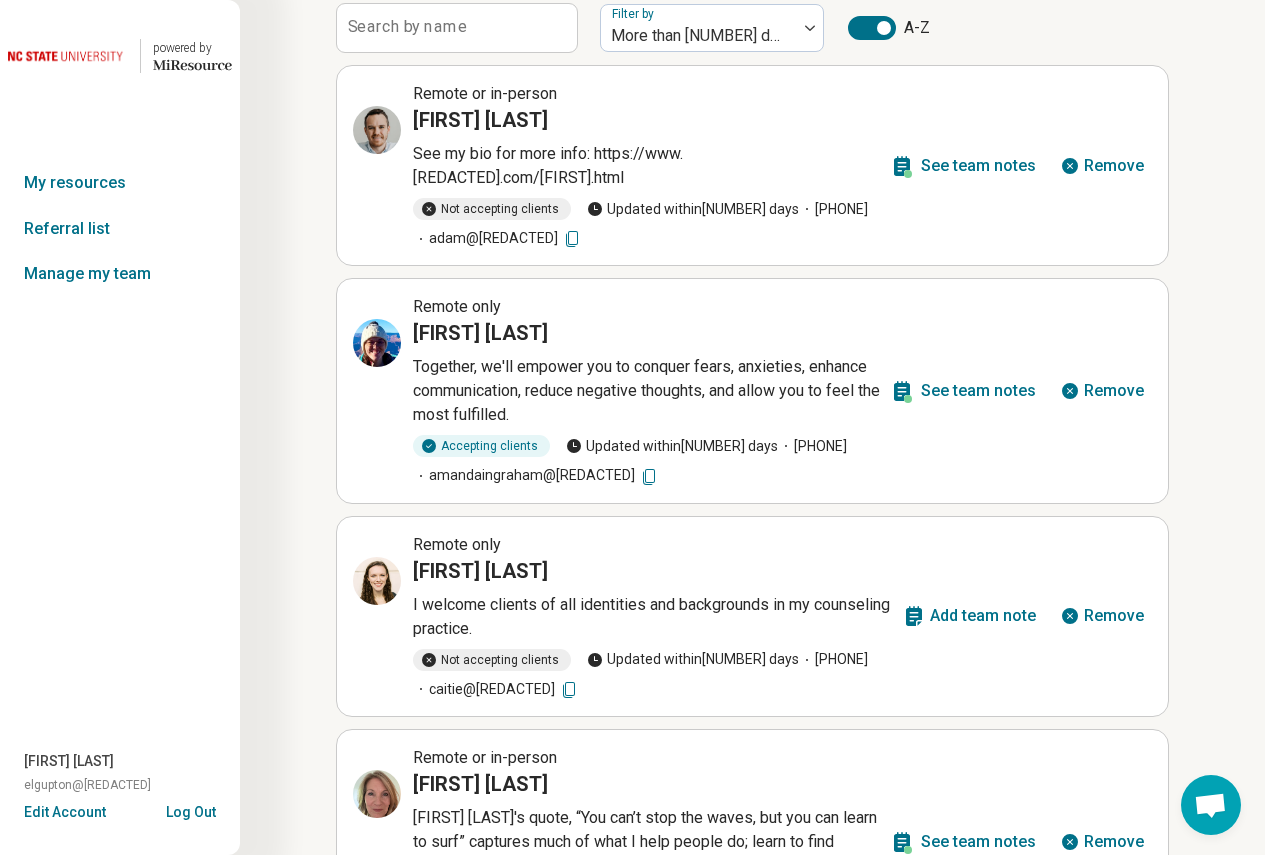 scroll, scrollTop: 0, scrollLeft: 0, axis: both 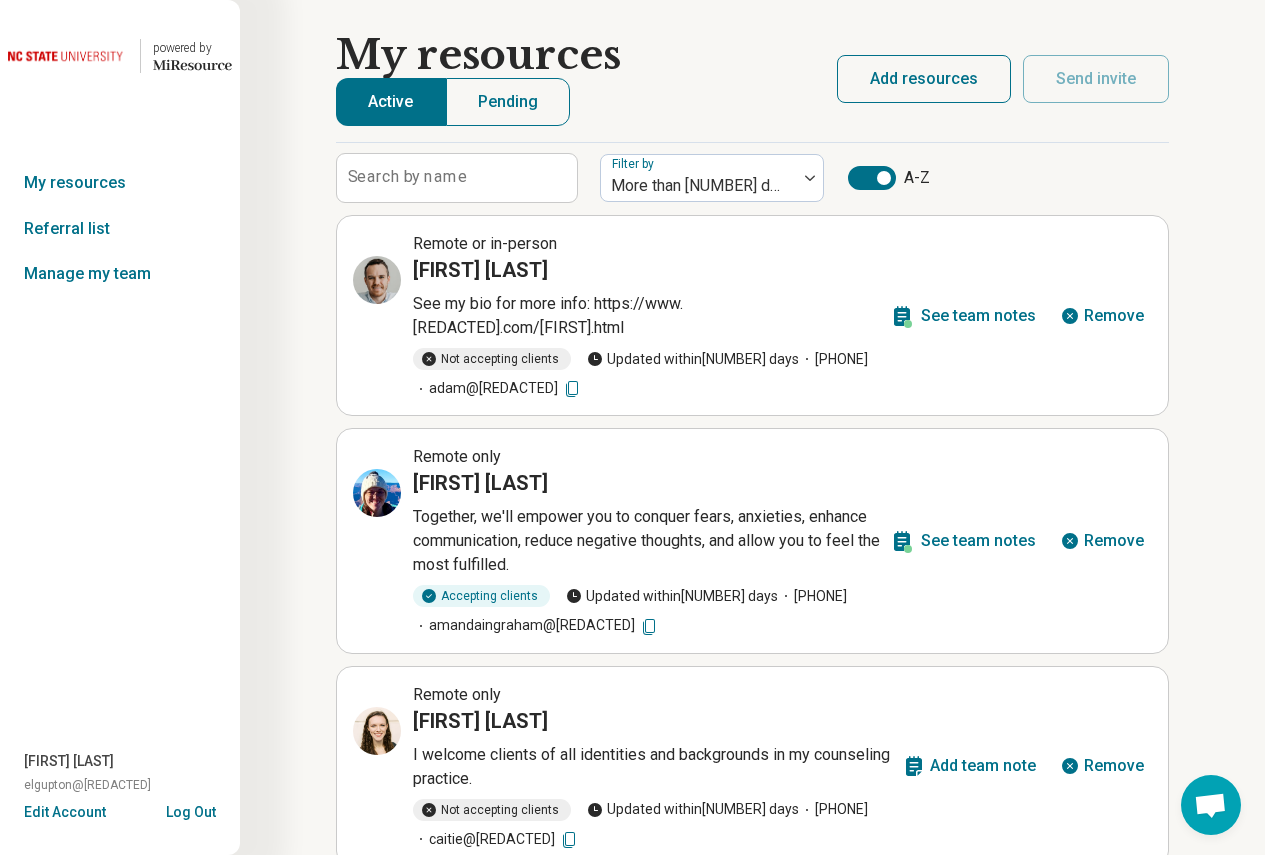click at bounding box center [68, 56] 